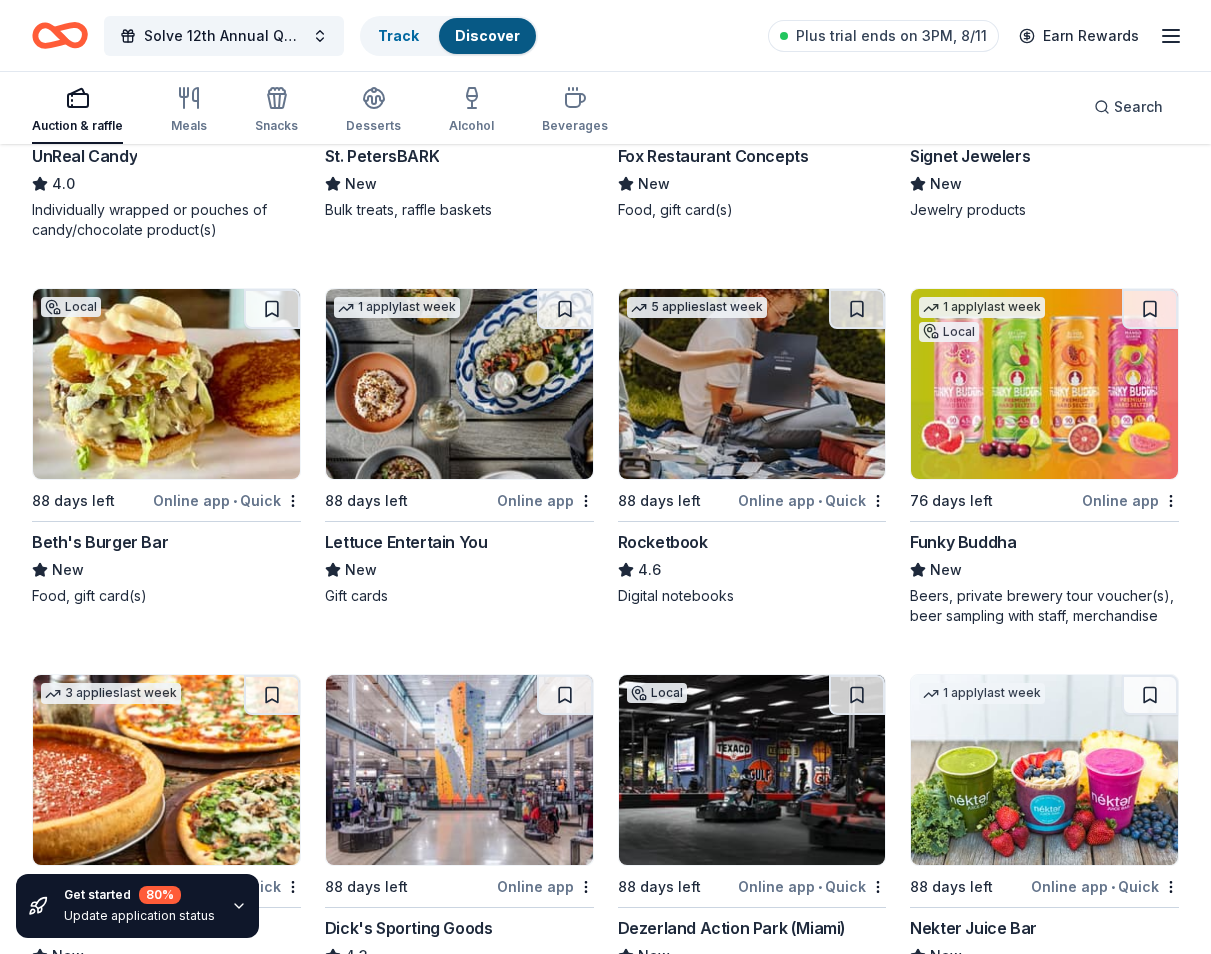 scroll, scrollTop: 9994, scrollLeft: 0, axis: vertical 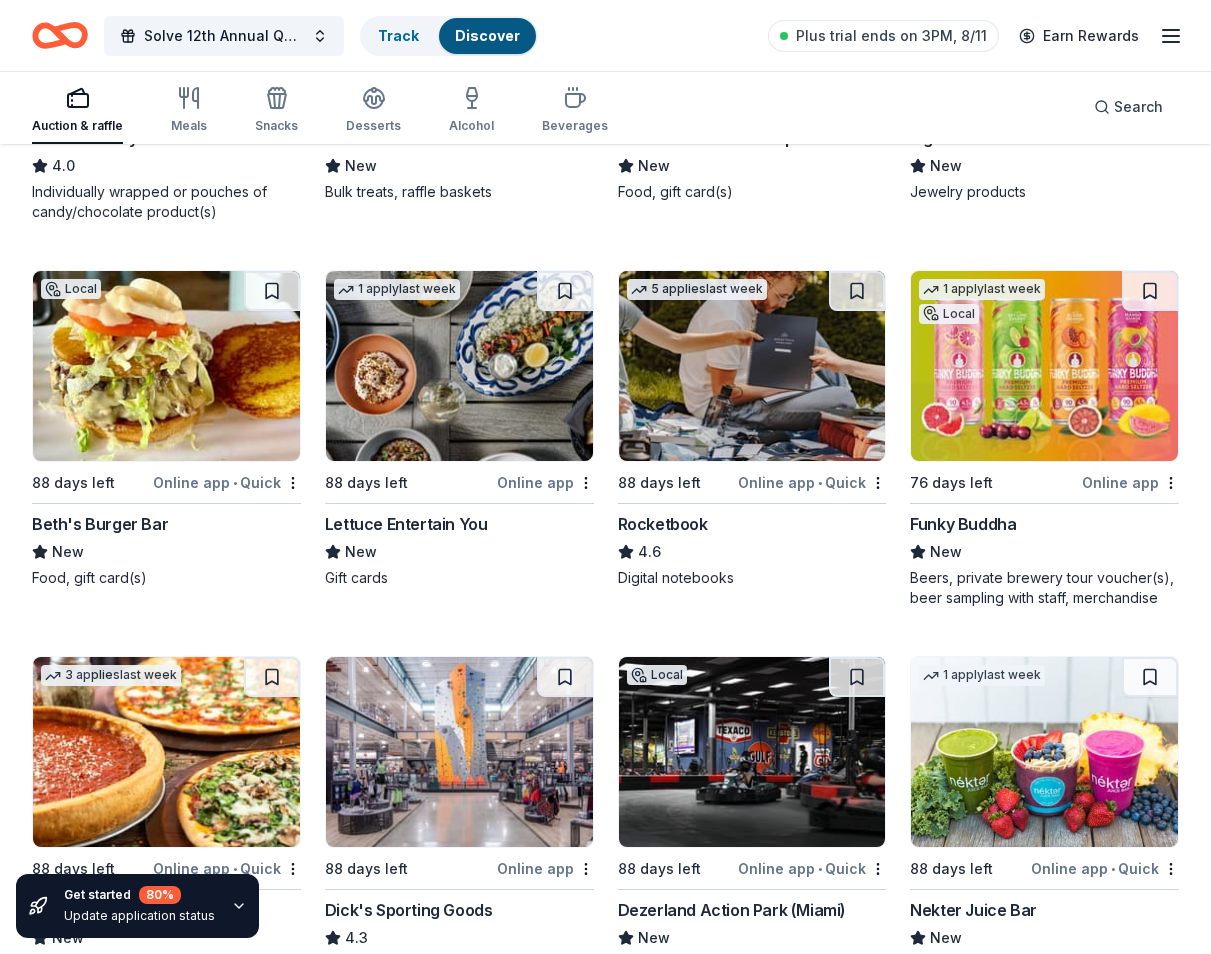 click at bounding box center [752, 366] 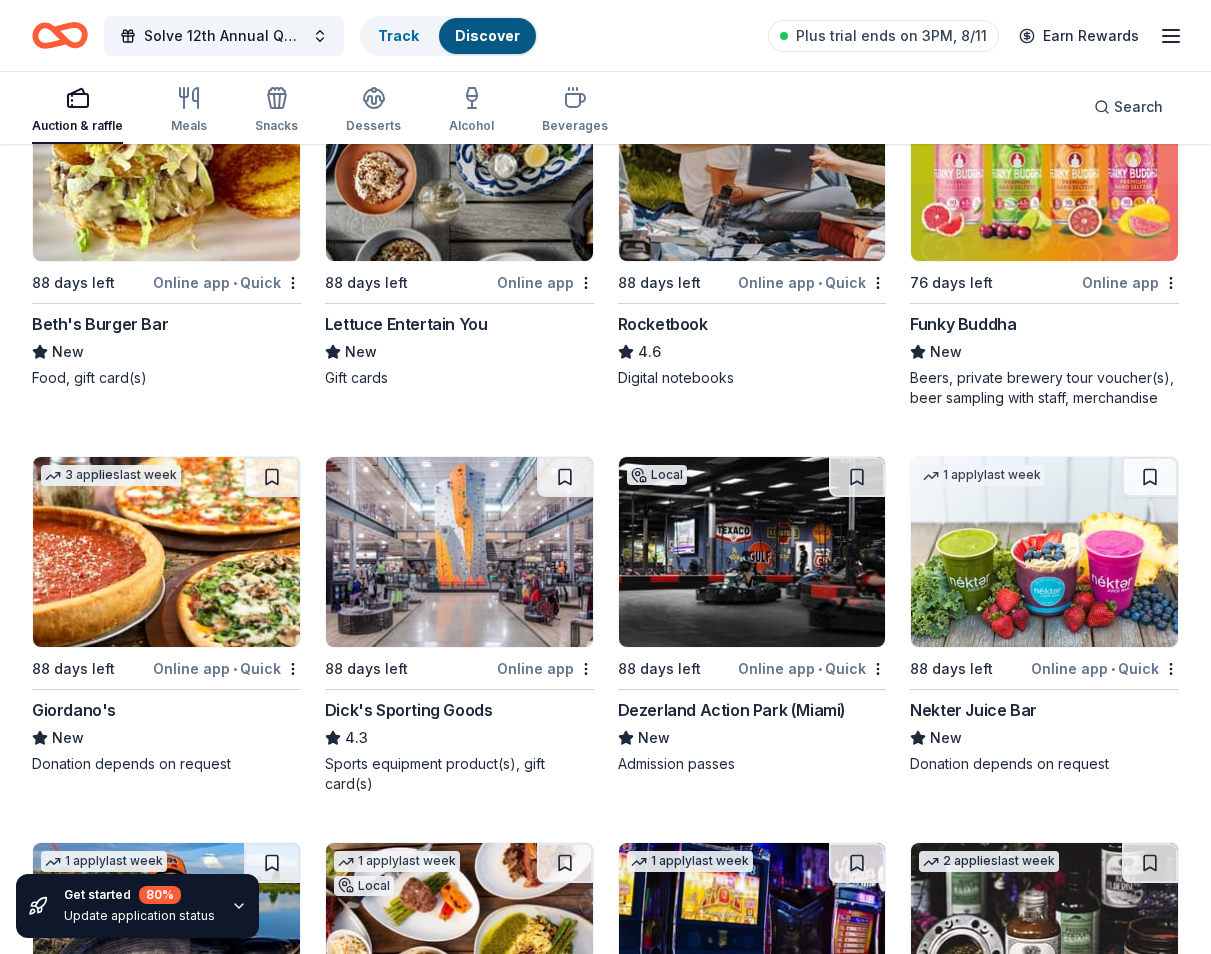 scroll, scrollTop: 10294, scrollLeft: 0, axis: vertical 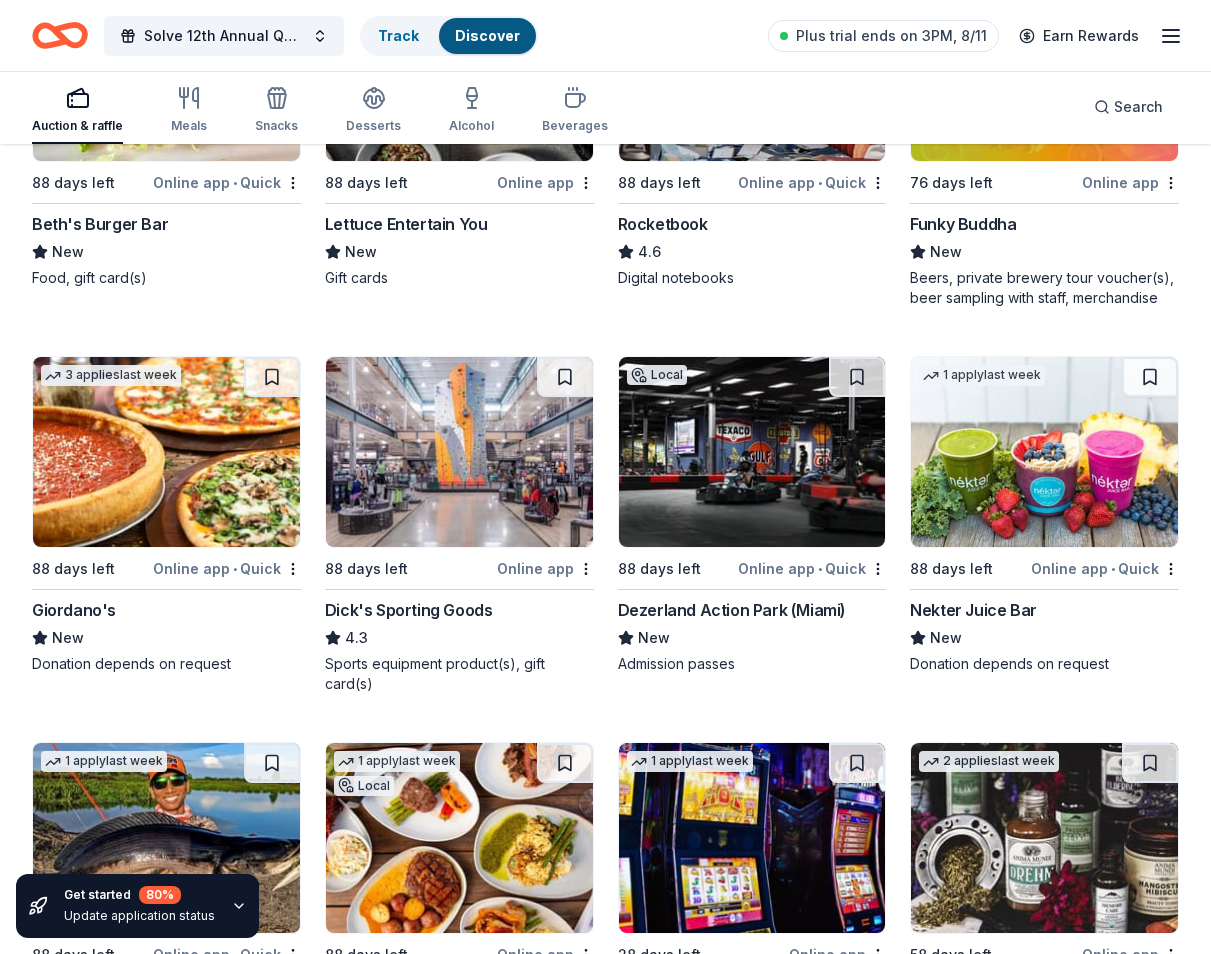 click at bounding box center (166, 452) 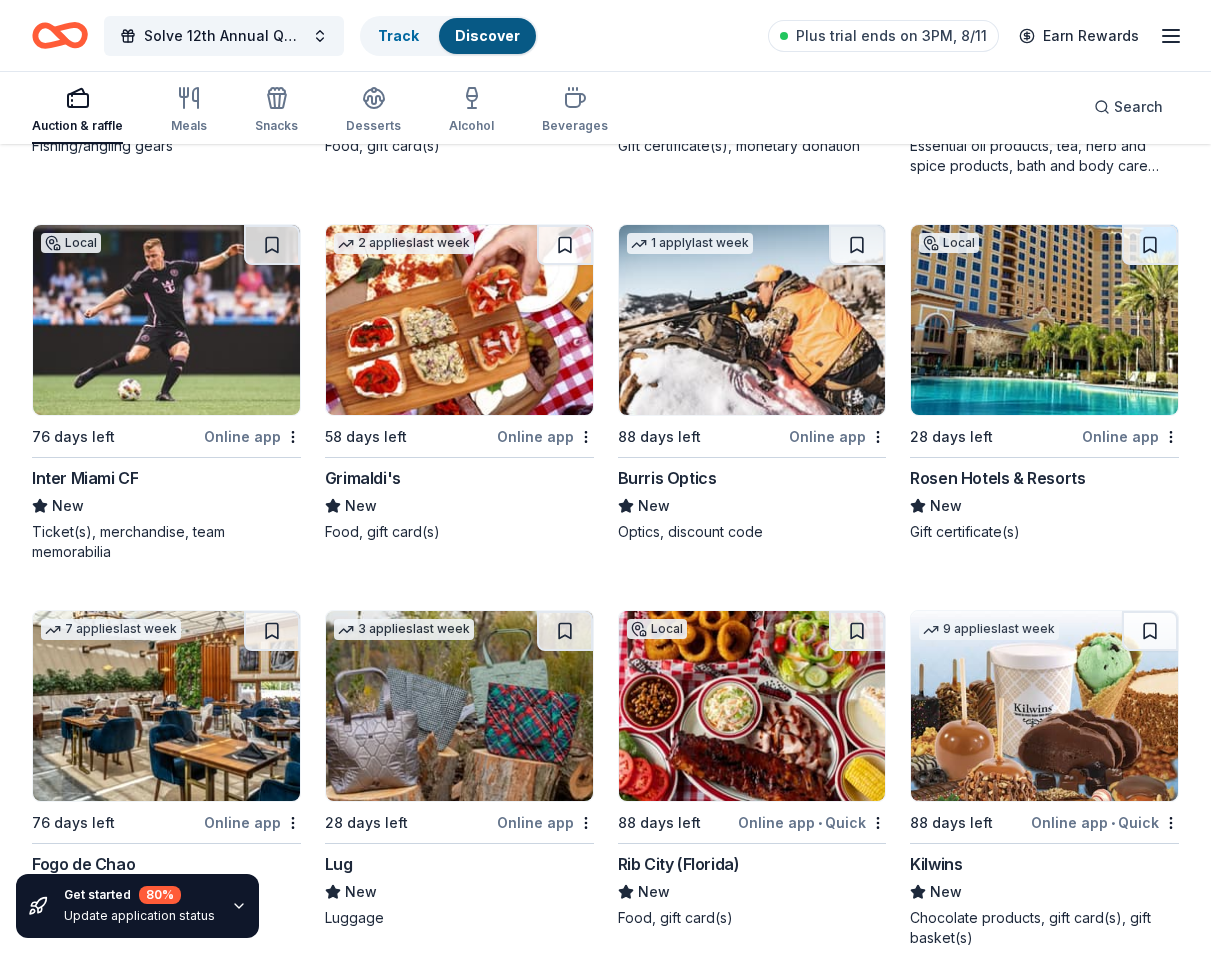 scroll, scrollTop: 11194, scrollLeft: 0, axis: vertical 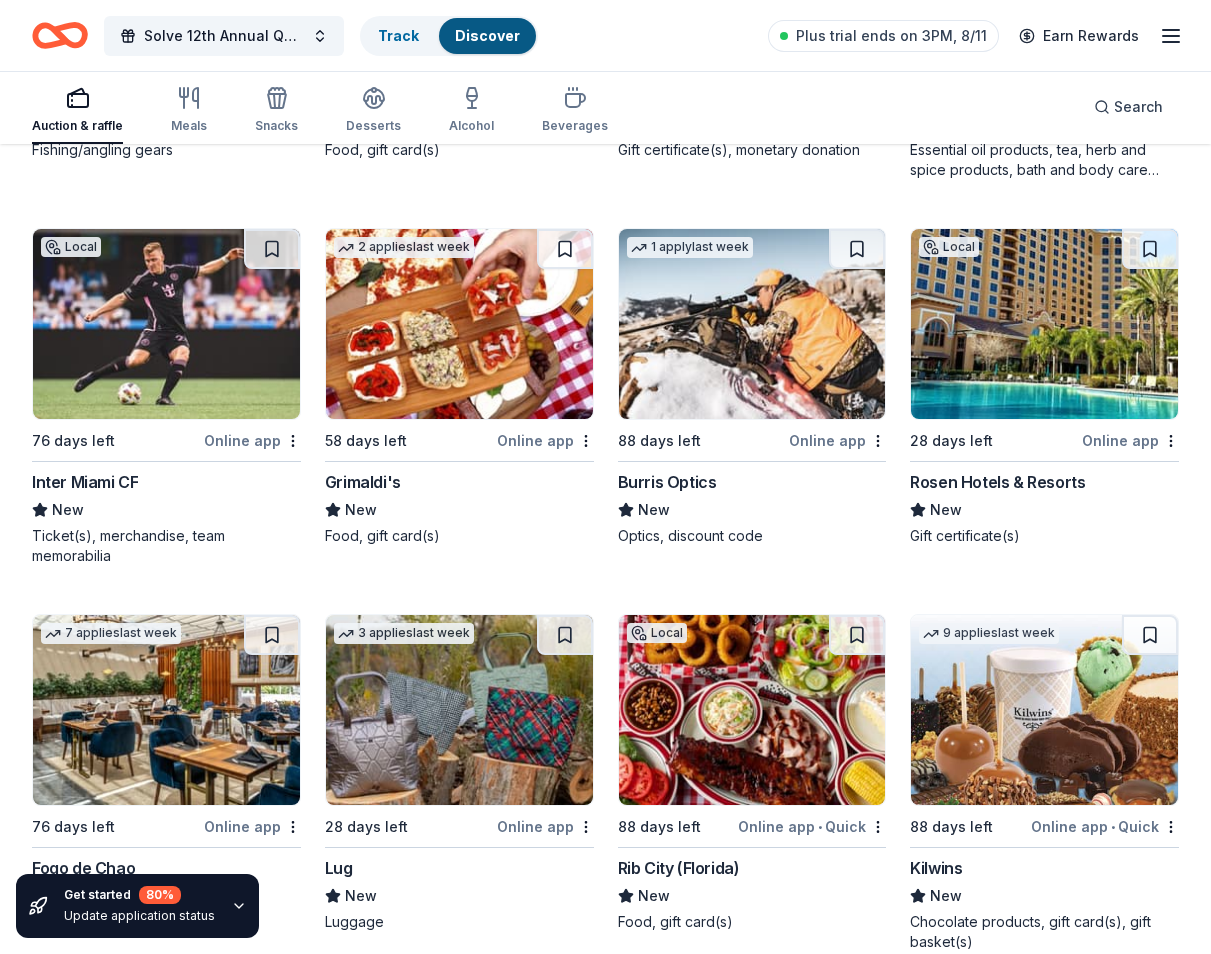 click at bounding box center [459, 324] 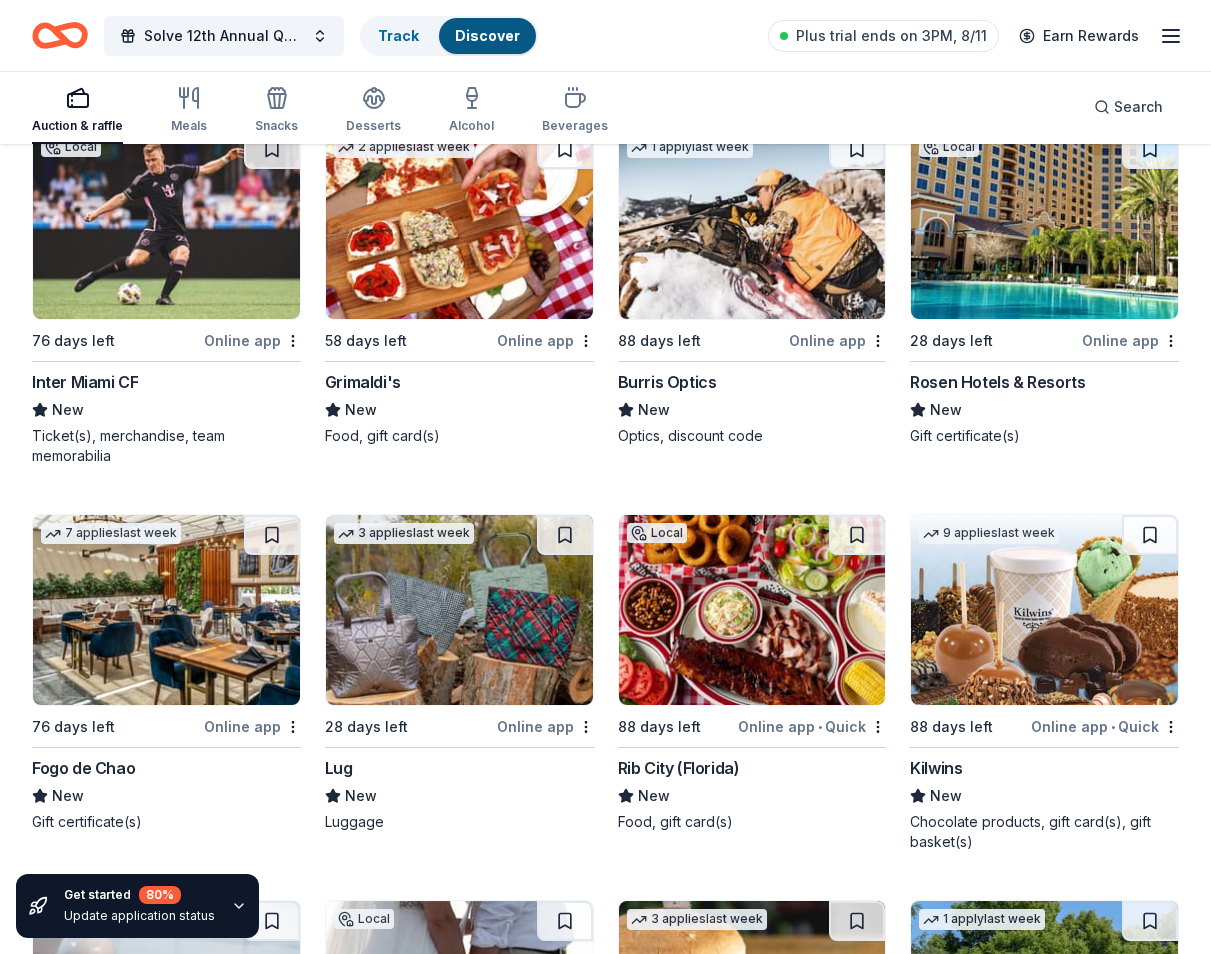 click at bounding box center [166, 610] 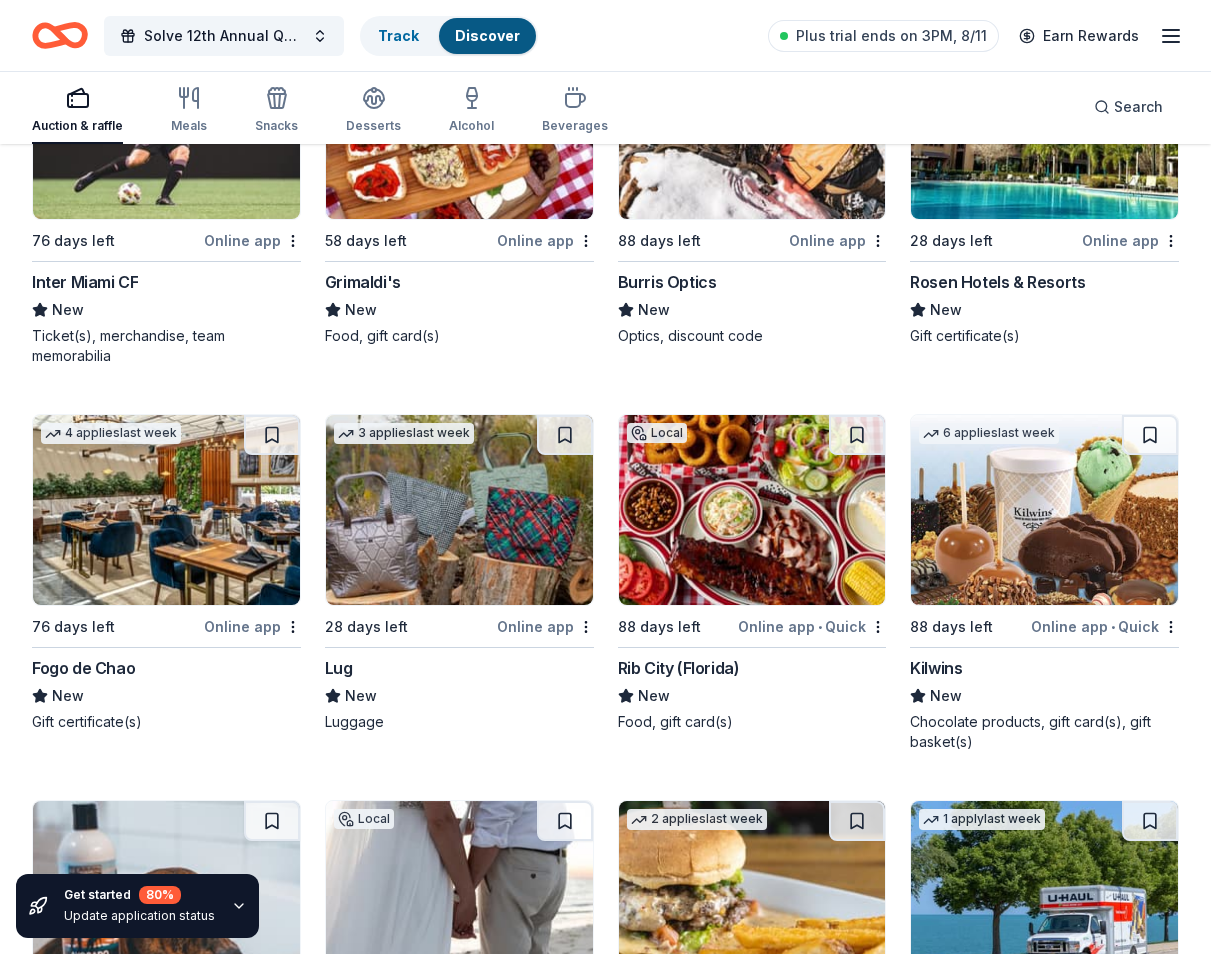 scroll, scrollTop: 11494, scrollLeft: 0, axis: vertical 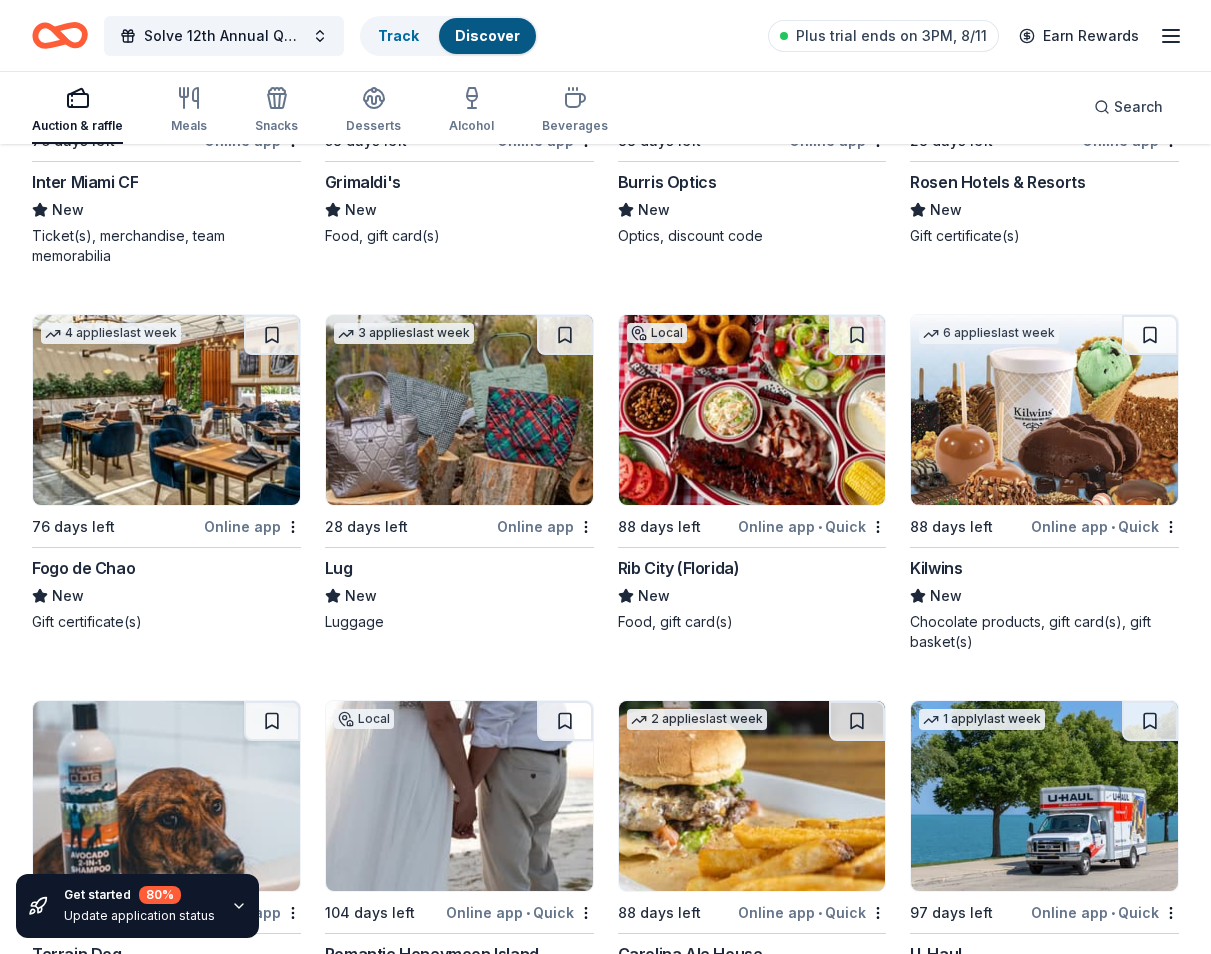 click at bounding box center (459, 410) 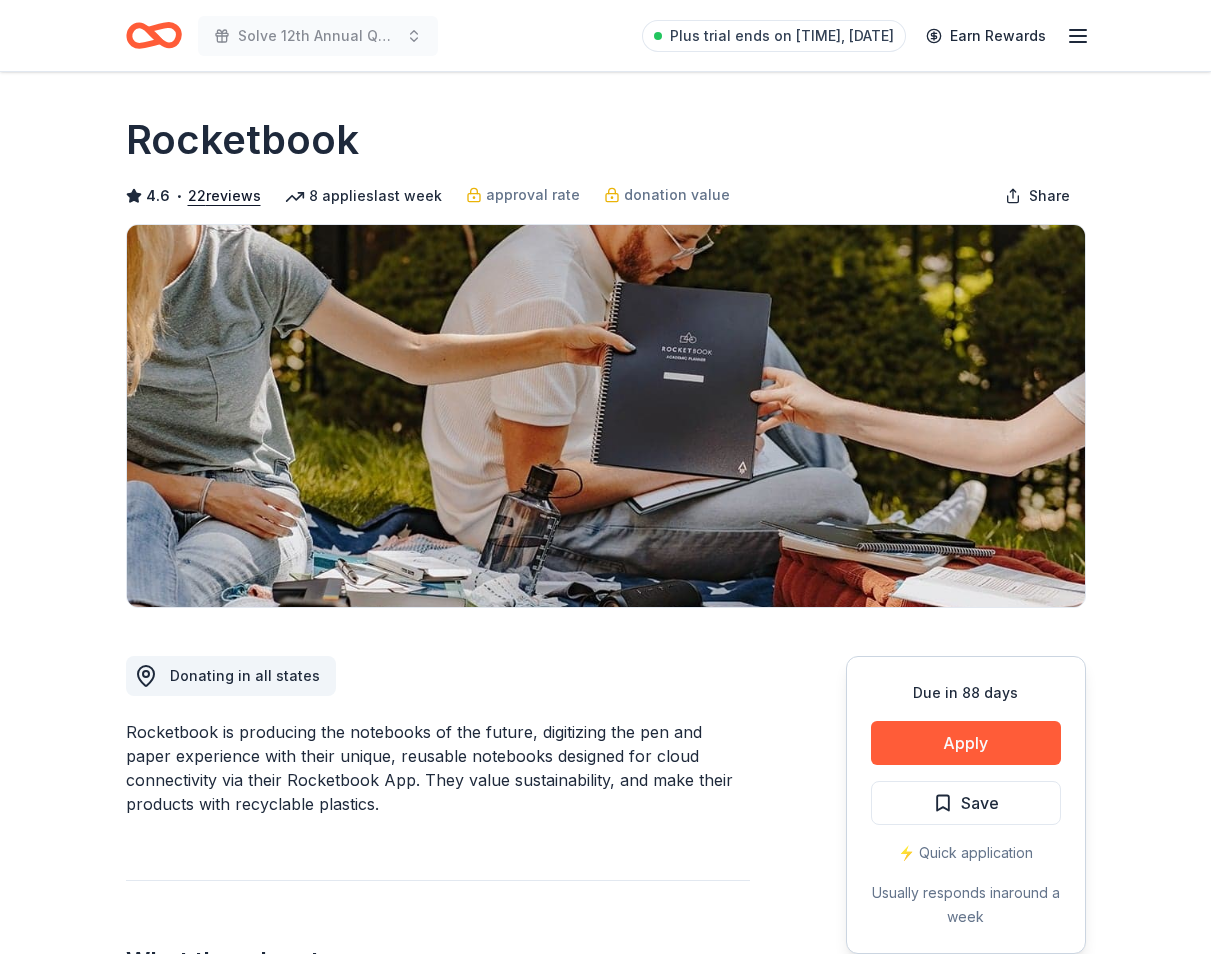 scroll, scrollTop: 0, scrollLeft: 0, axis: both 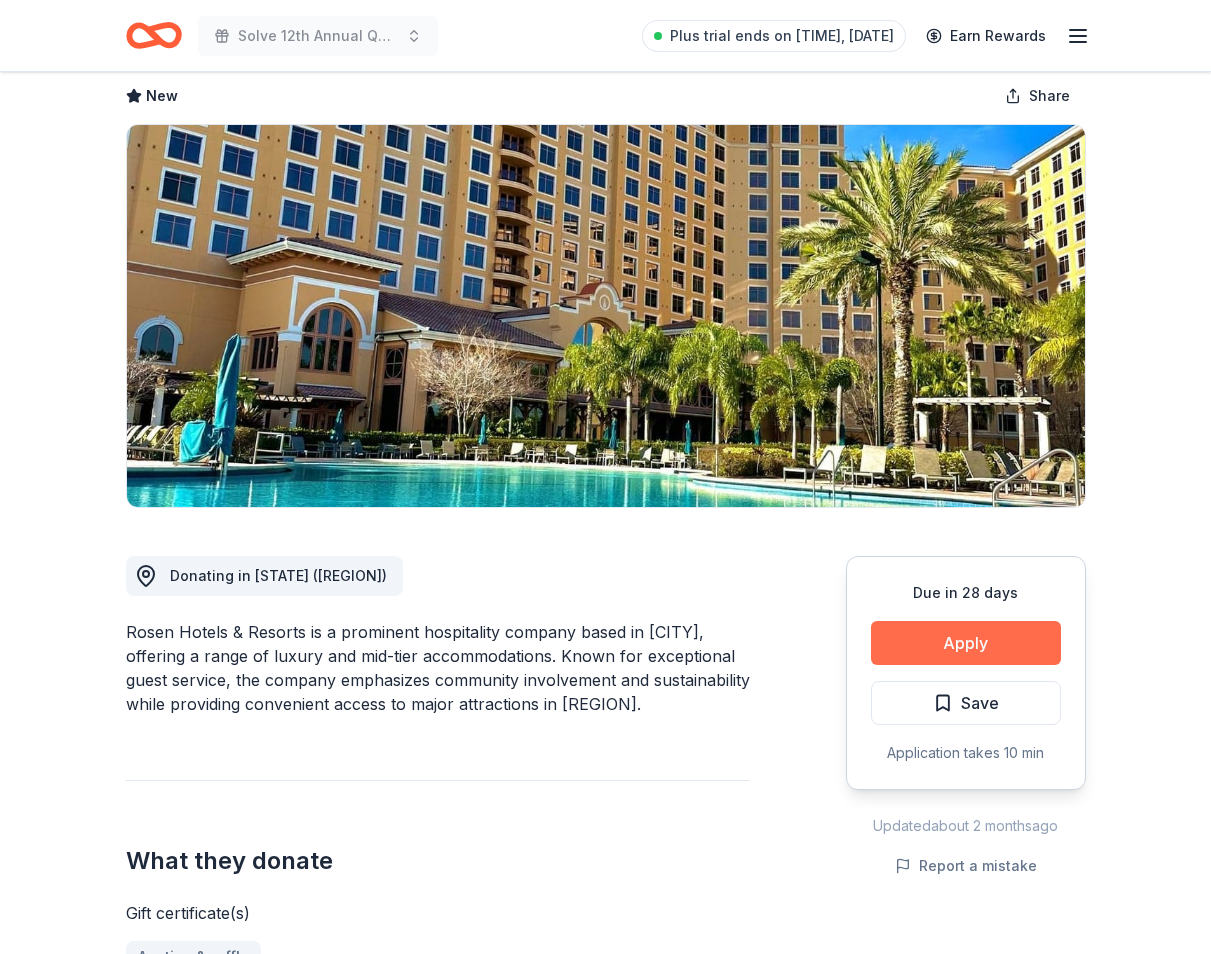 click on "Apply" at bounding box center (966, 643) 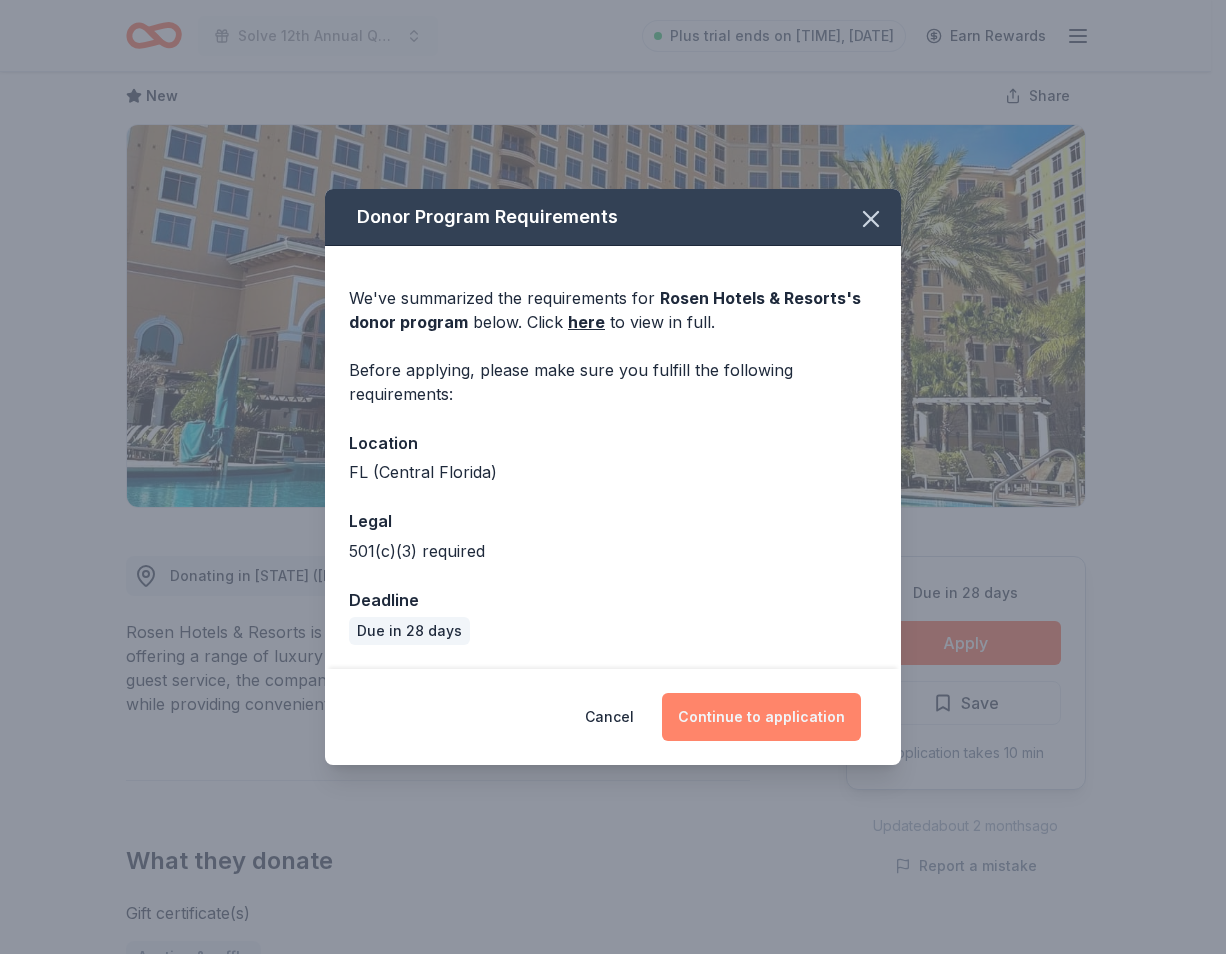 click on "Continue to application" at bounding box center [761, 717] 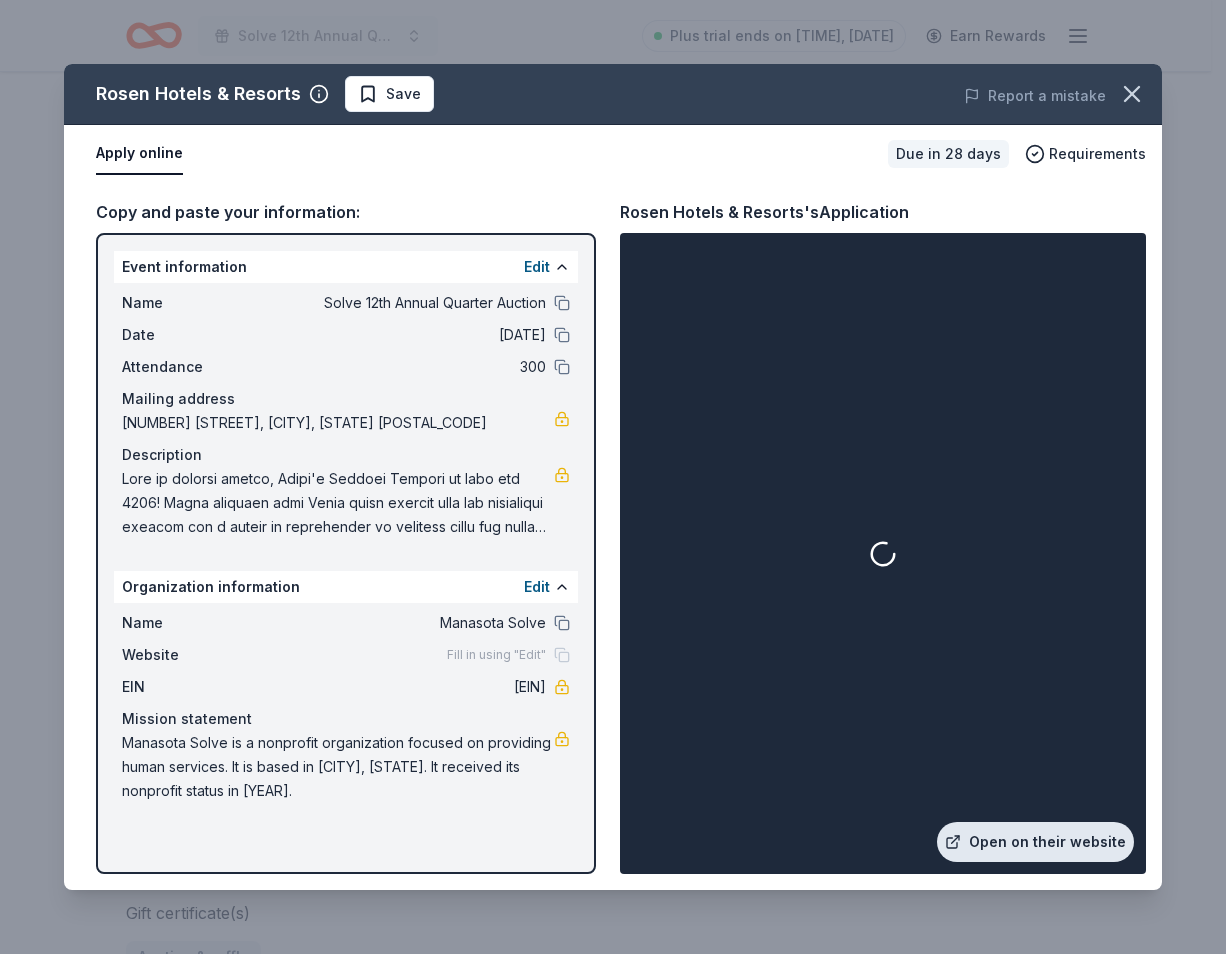 click on "Open on their website" at bounding box center (1035, 842) 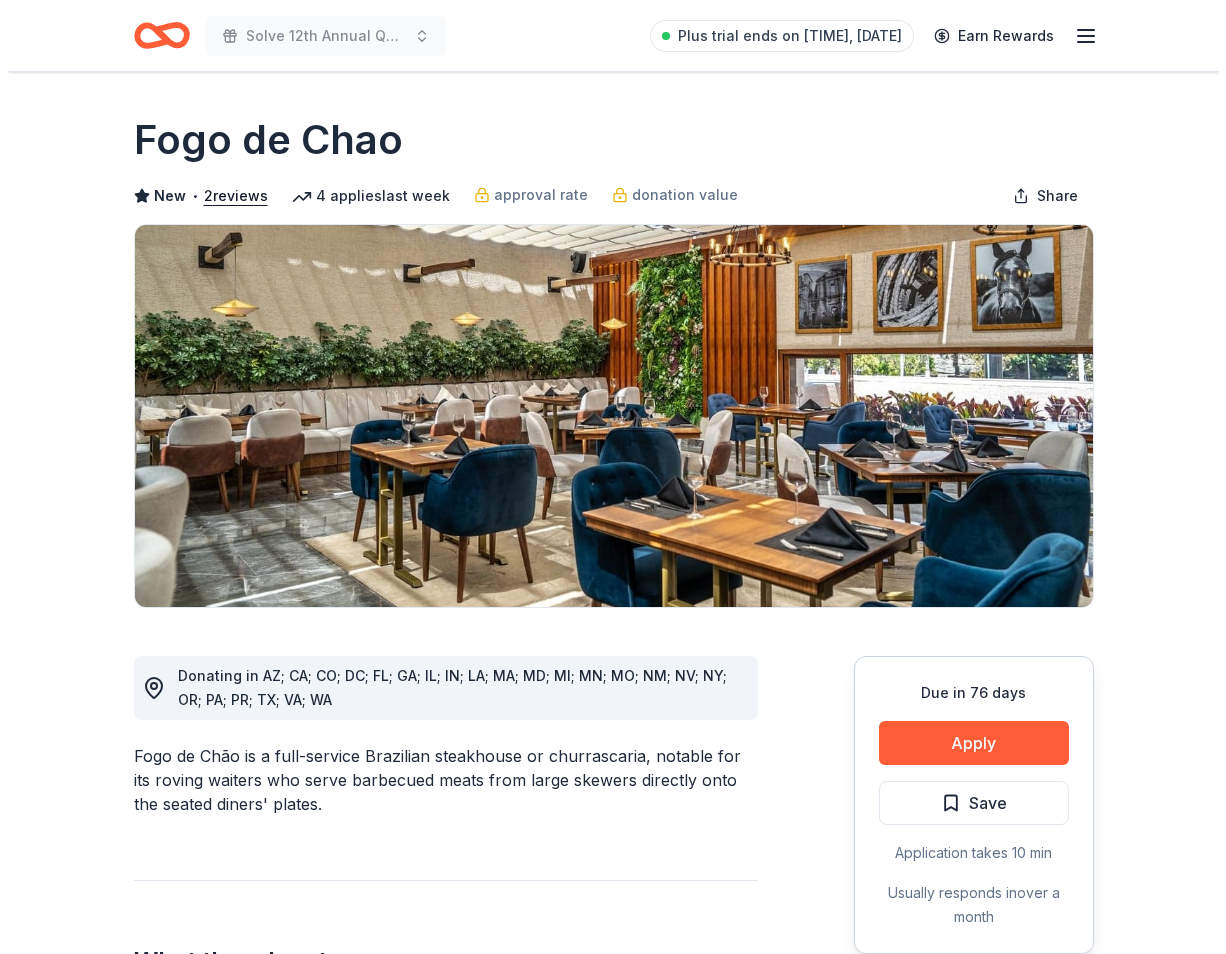 scroll, scrollTop: 0, scrollLeft: 0, axis: both 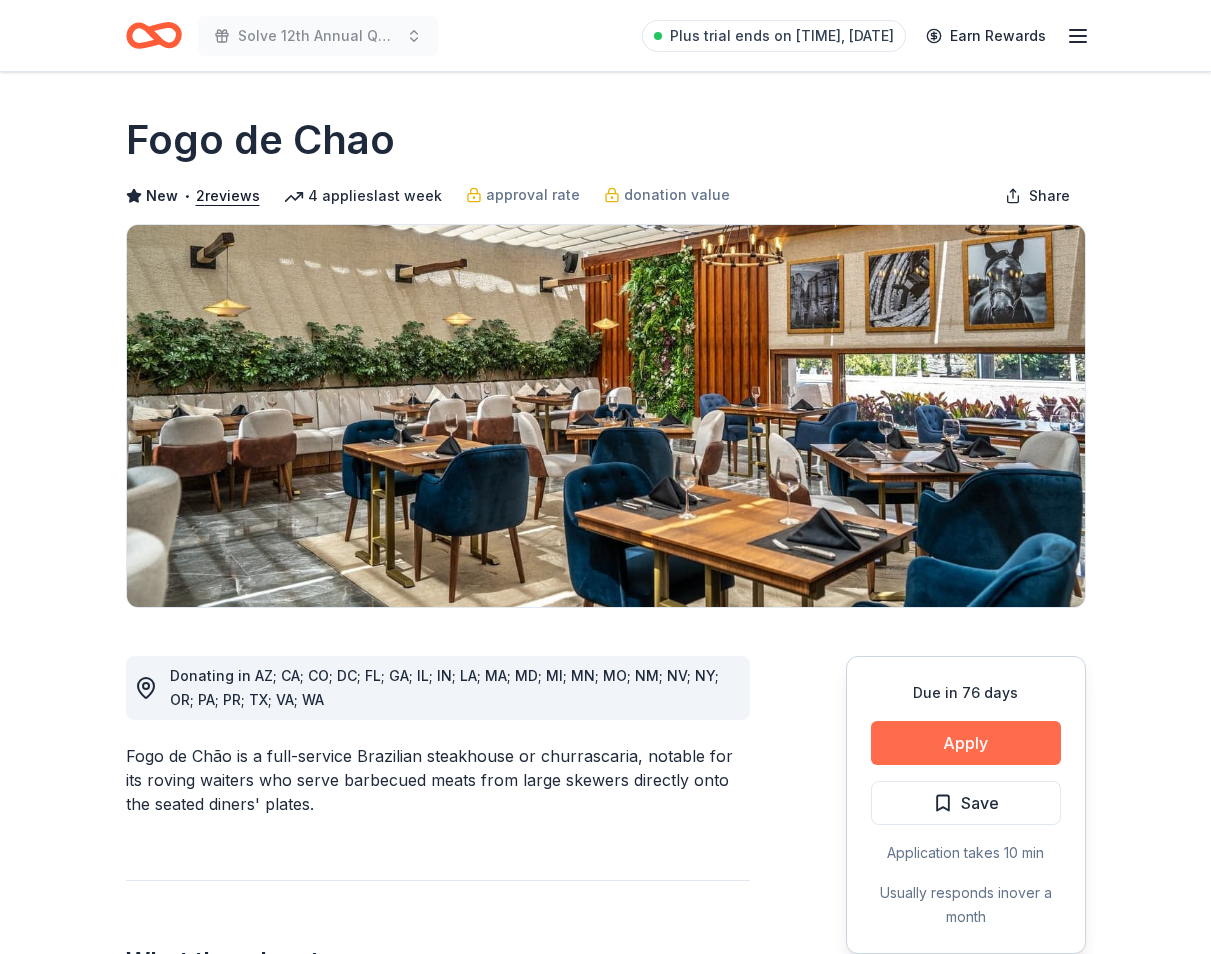click on "Apply" at bounding box center [966, 743] 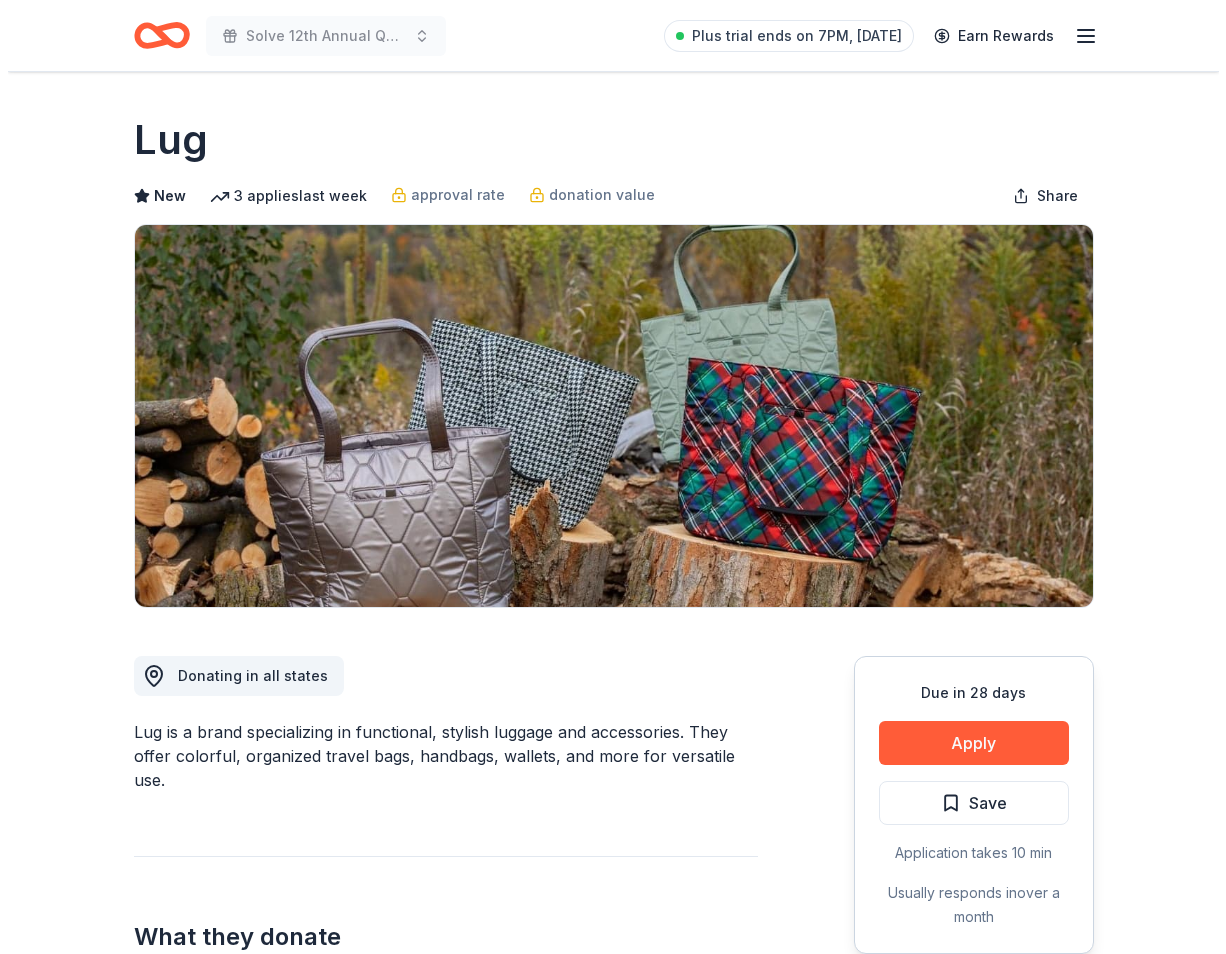 scroll, scrollTop: 100, scrollLeft: 0, axis: vertical 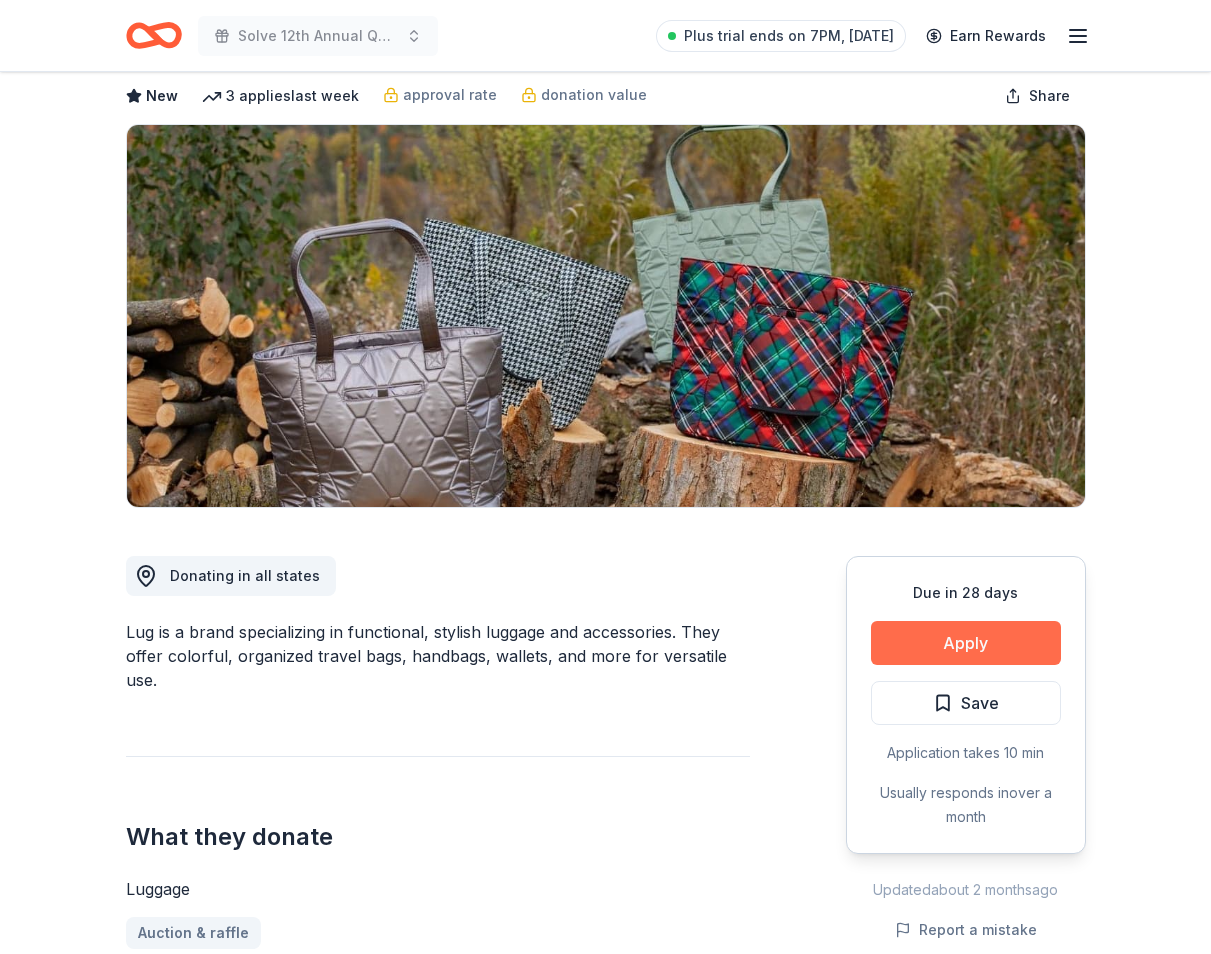 click on "Apply" at bounding box center (966, 643) 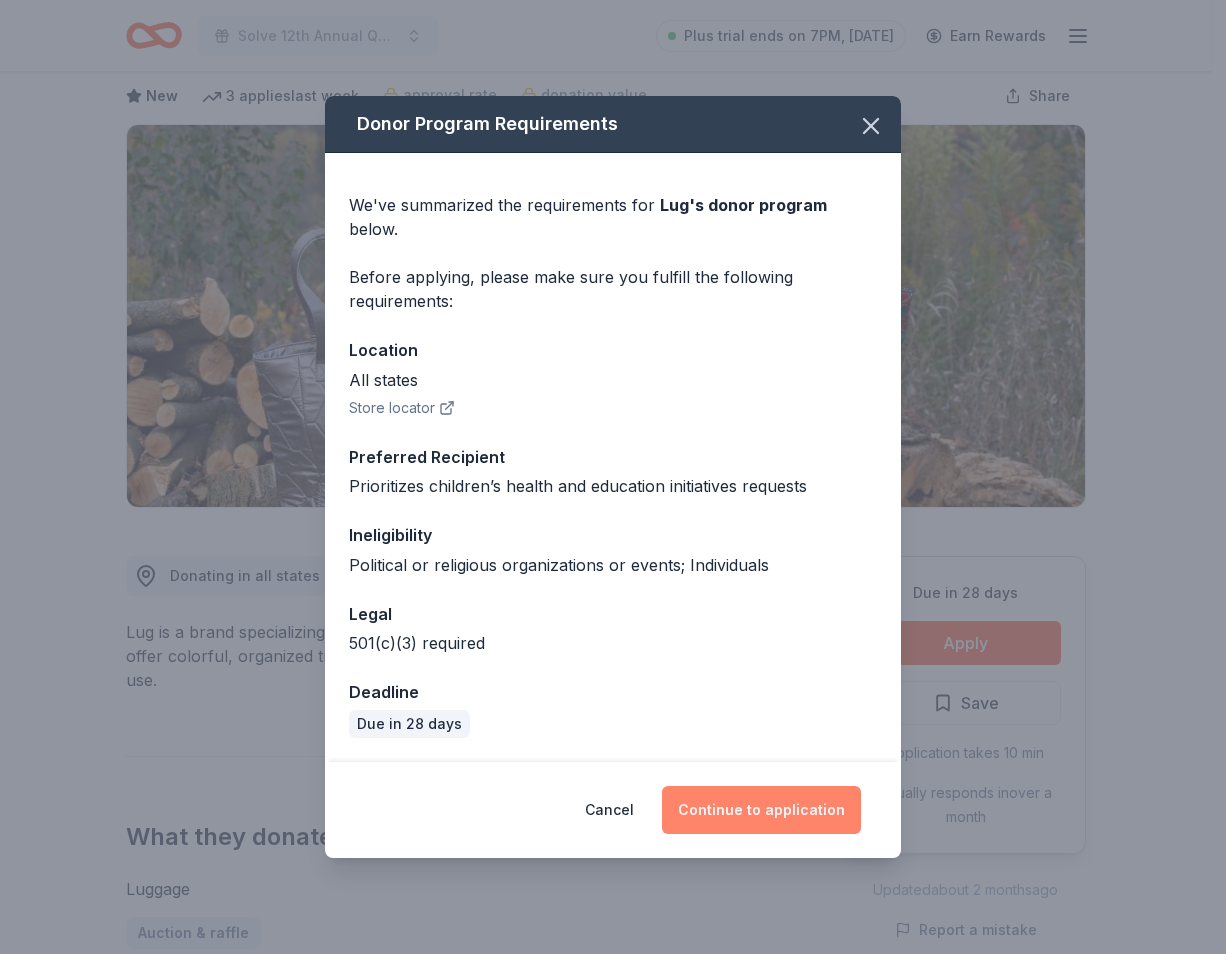 click on "Continue to application" at bounding box center (761, 810) 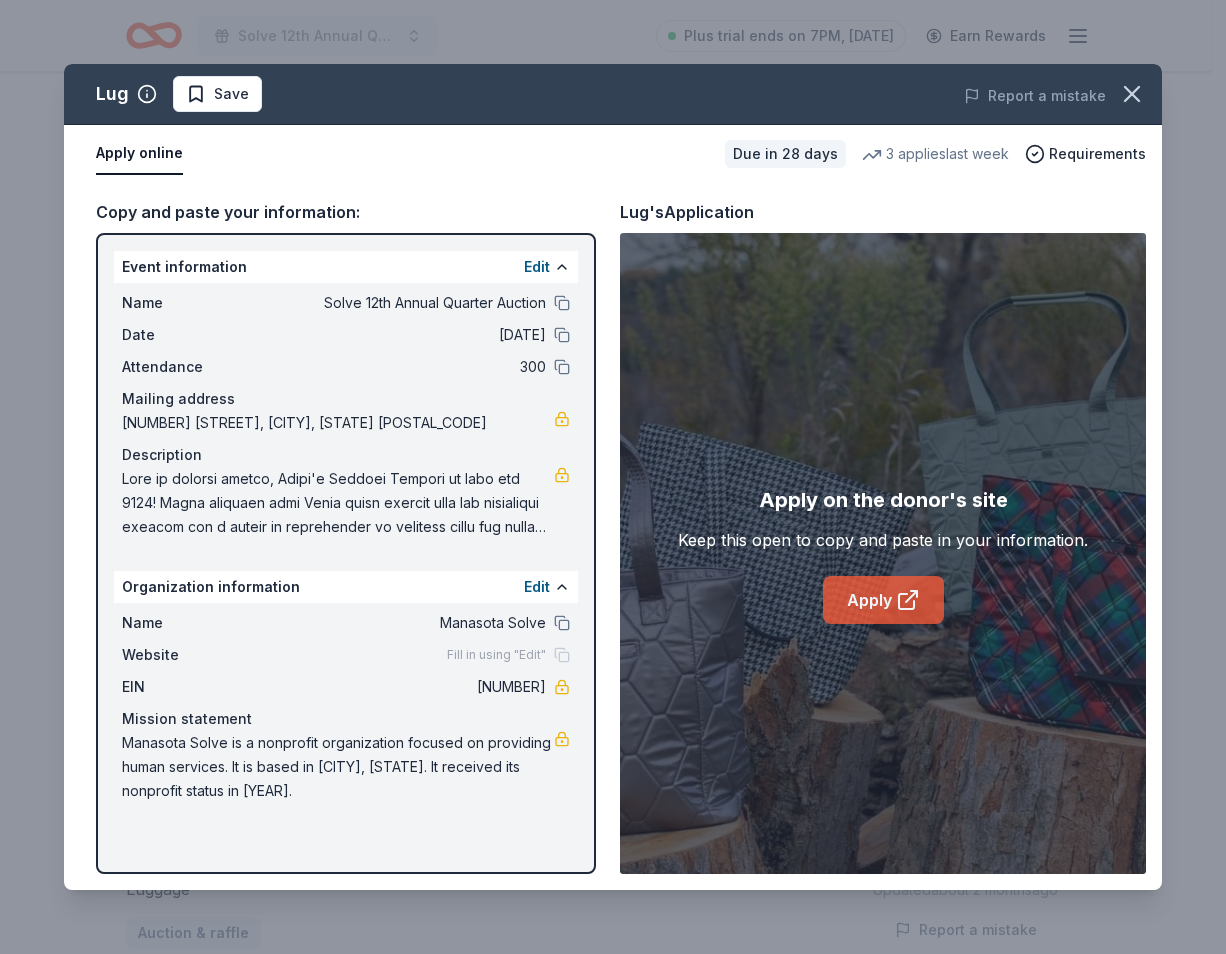click on "Apply" at bounding box center [883, 600] 